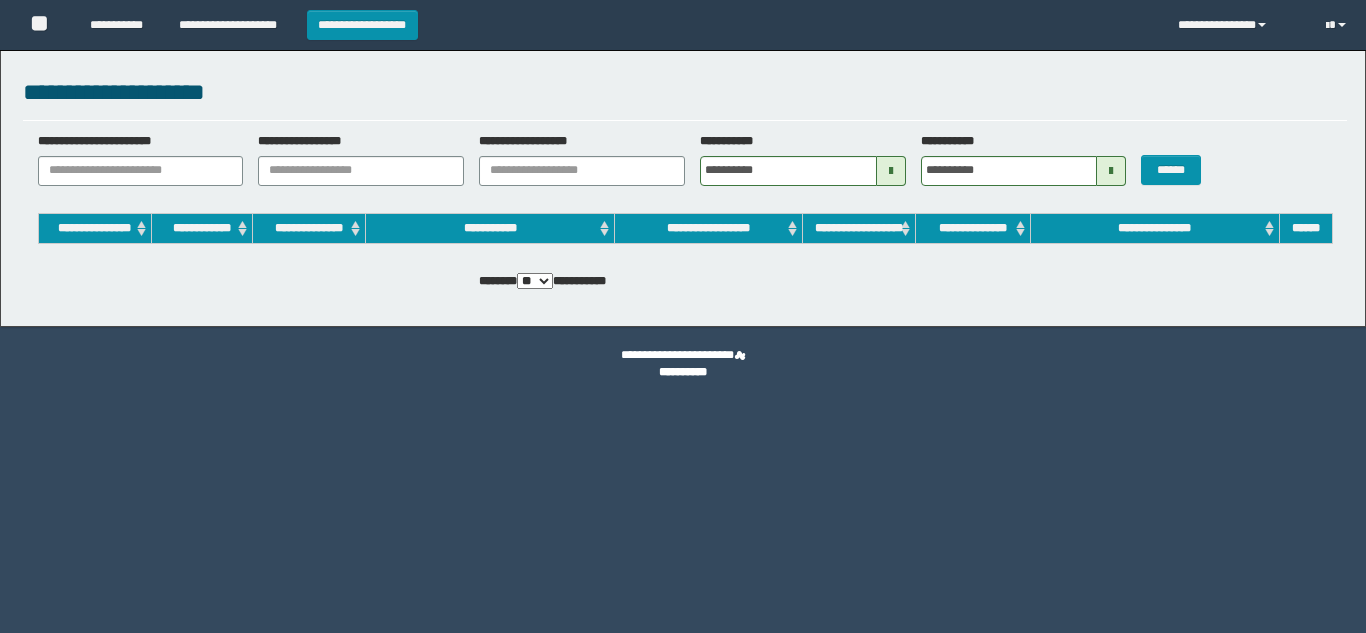 scroll, scrollTop: 0, scrollLeft: 0, axis: both 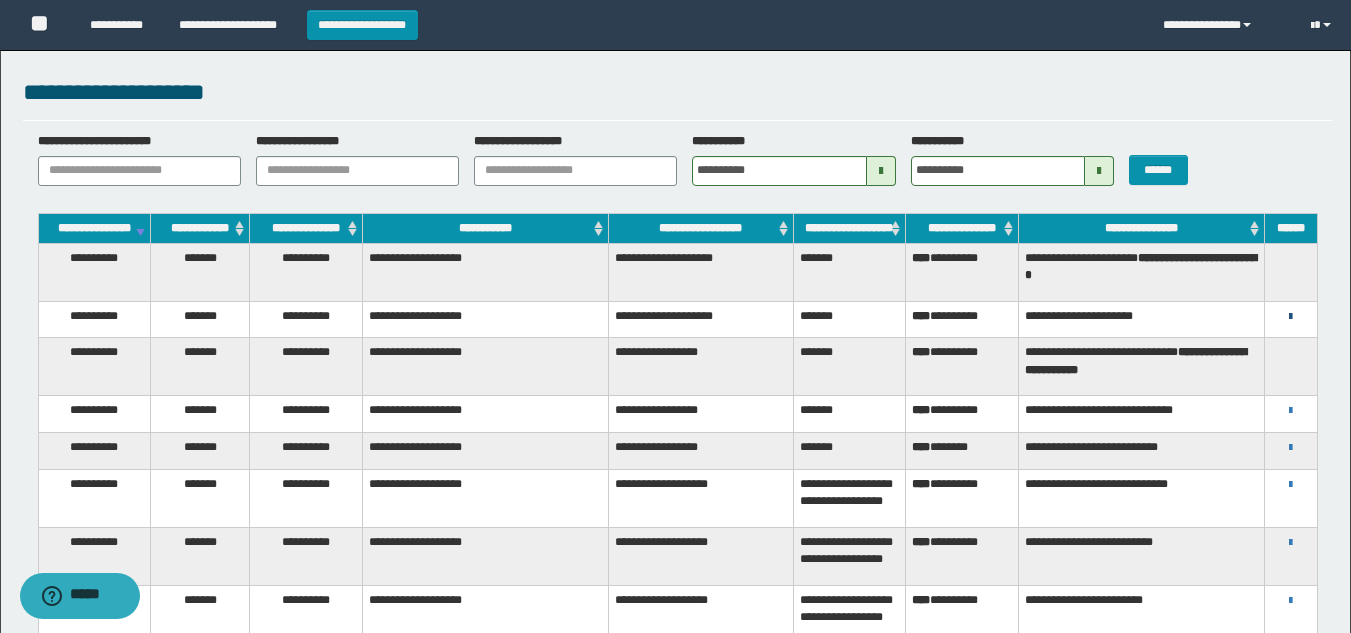 click at bounding box center [1290, 317] 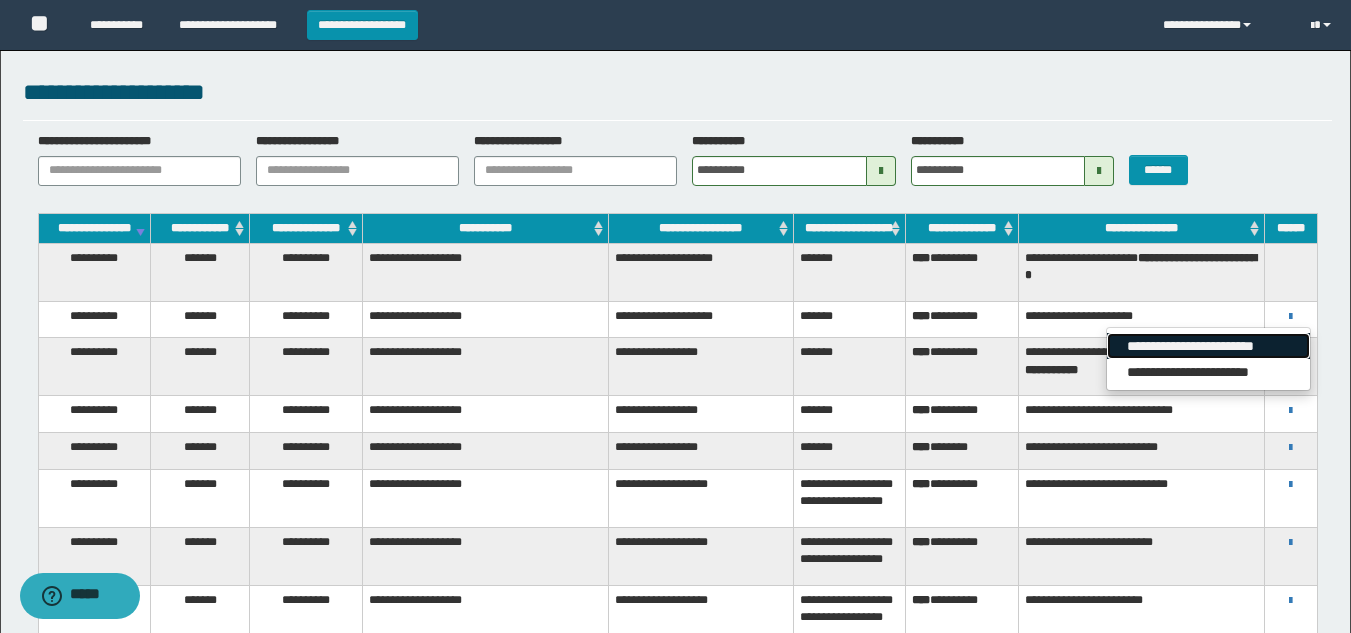 click on "**********" at bounding box center (1208, 346) 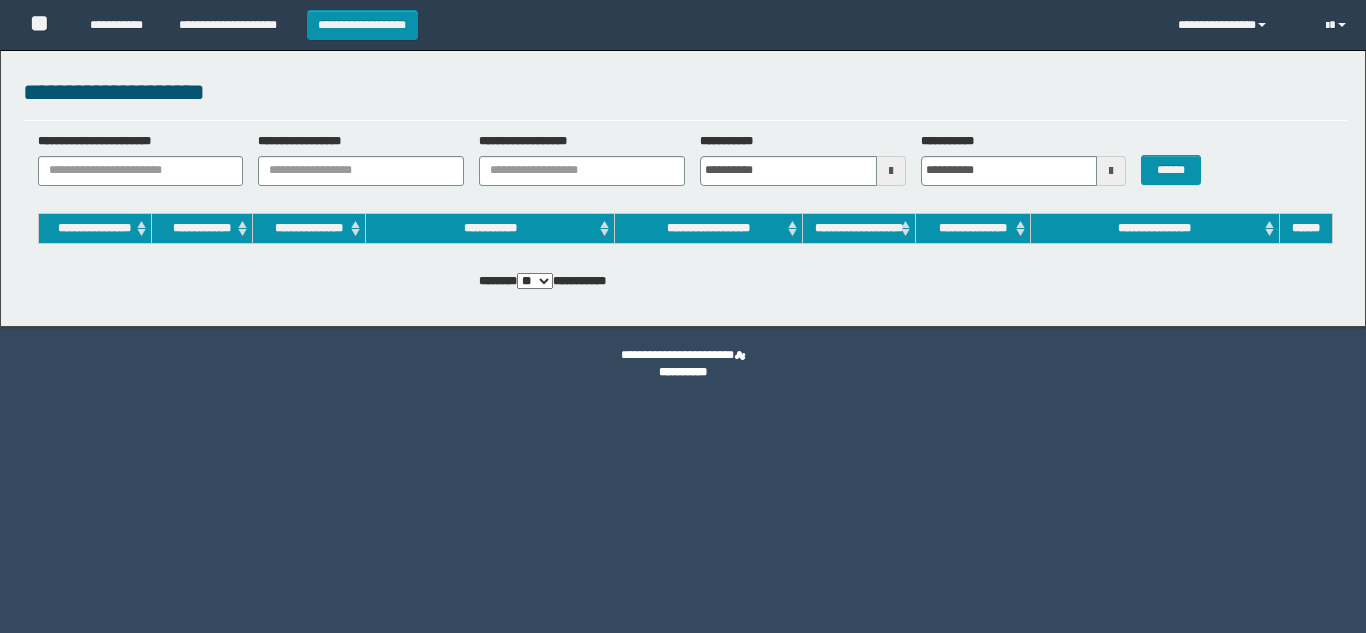 scroll, scrollTop: 0, scrollLeft: 0, axis: both 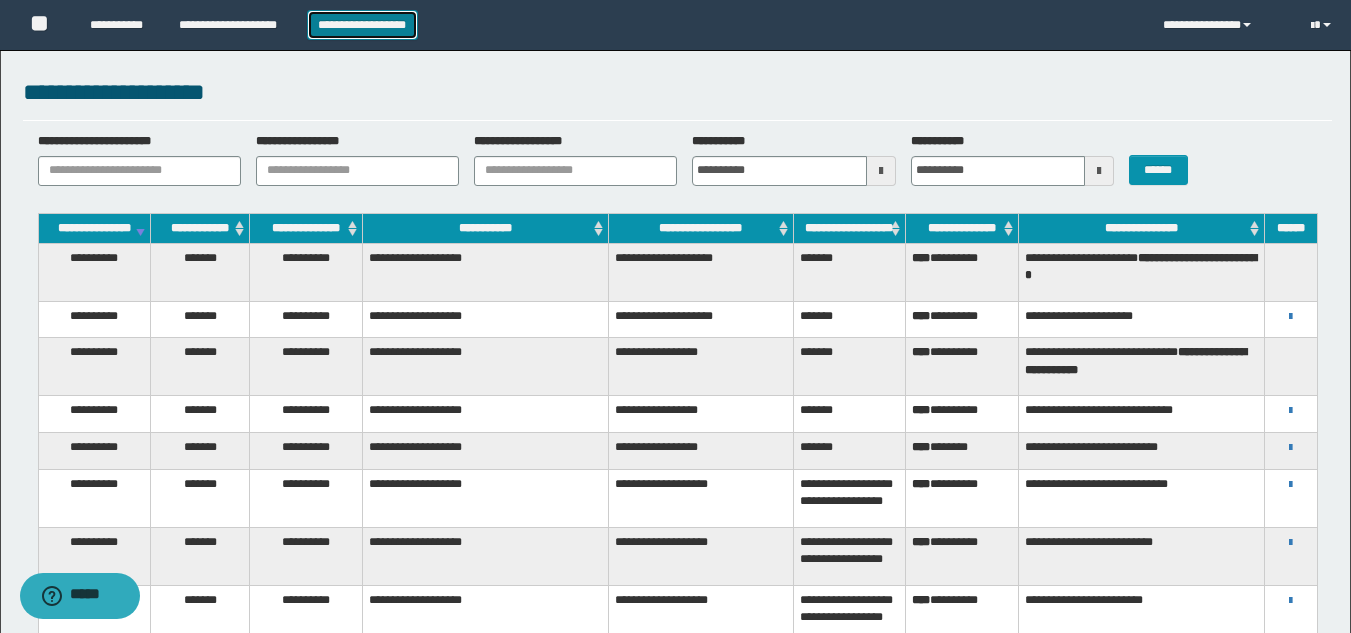 click on "**********" at bounding box center [362, 25] 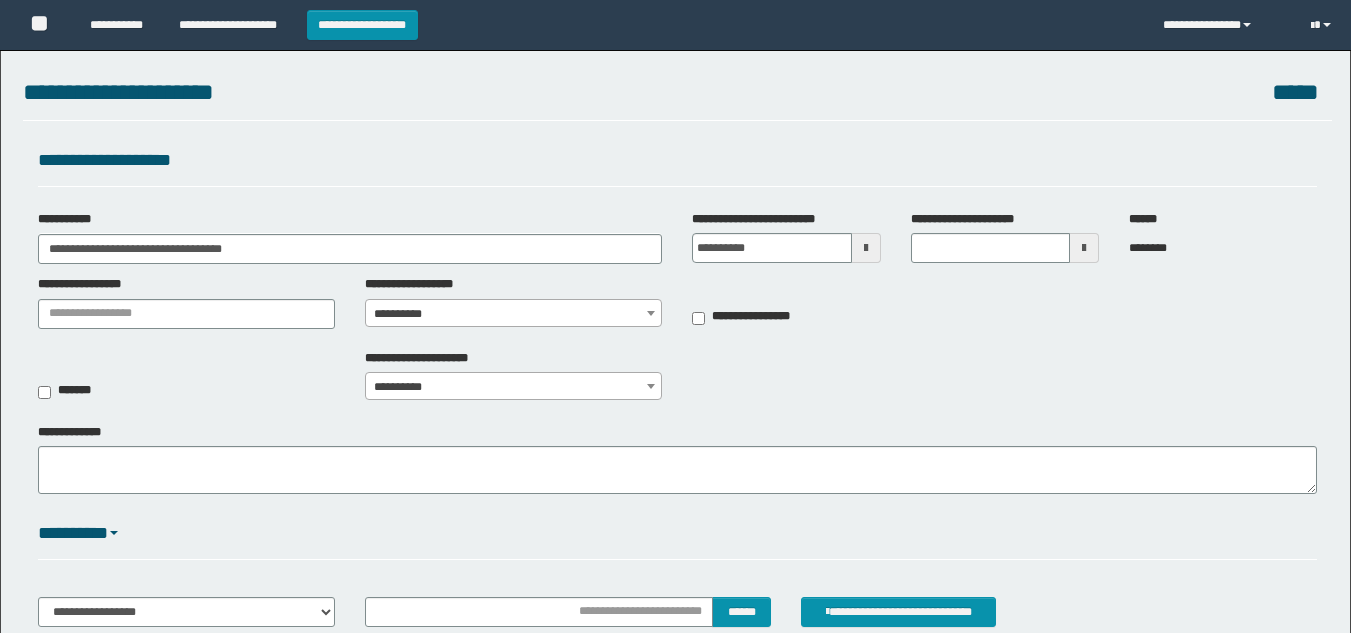 scroll, scrollTop: 0, scrollLeft: 0, axis: both 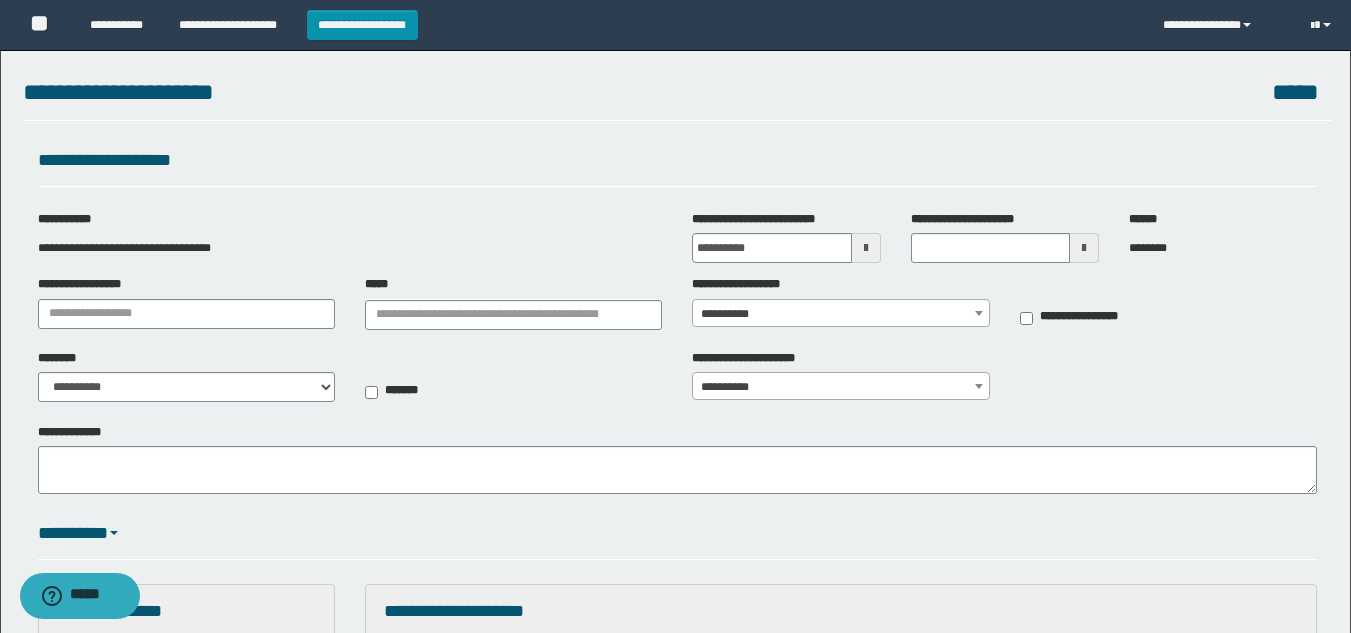click at bounding box center [866, 248] 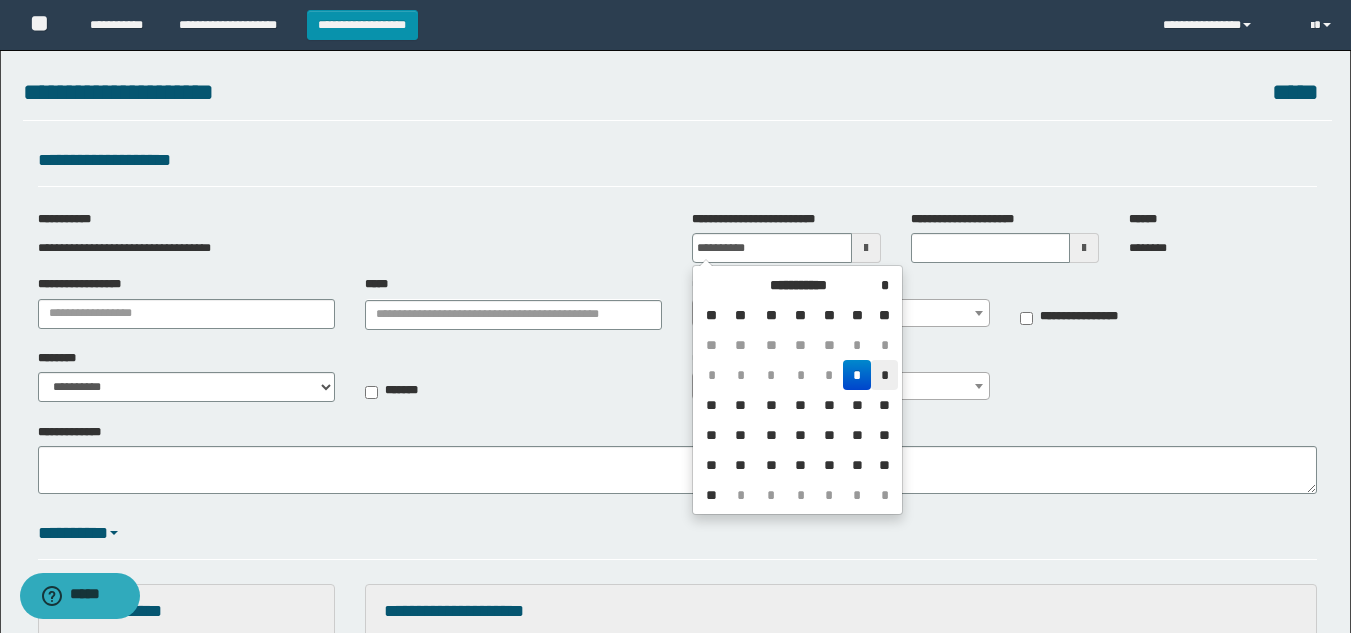 click on "*" at bounding box center [884, 375] 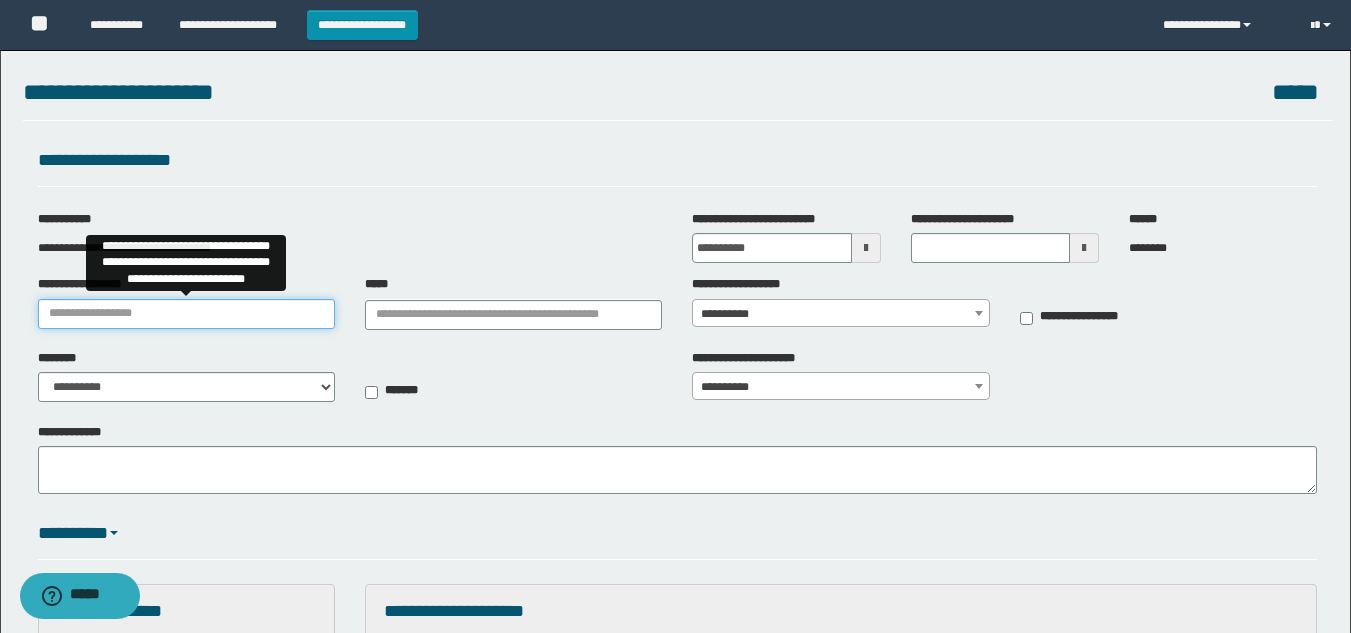 click on "**********" at bounding box center (186, 314) 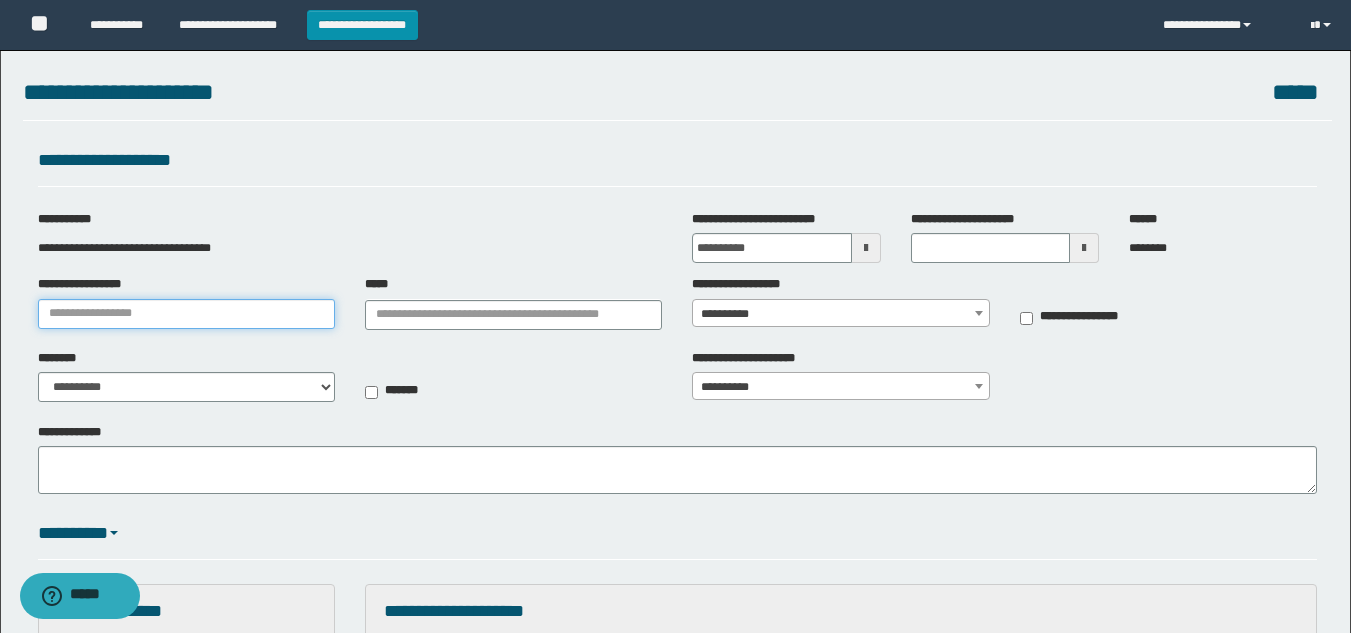 type on "**********" 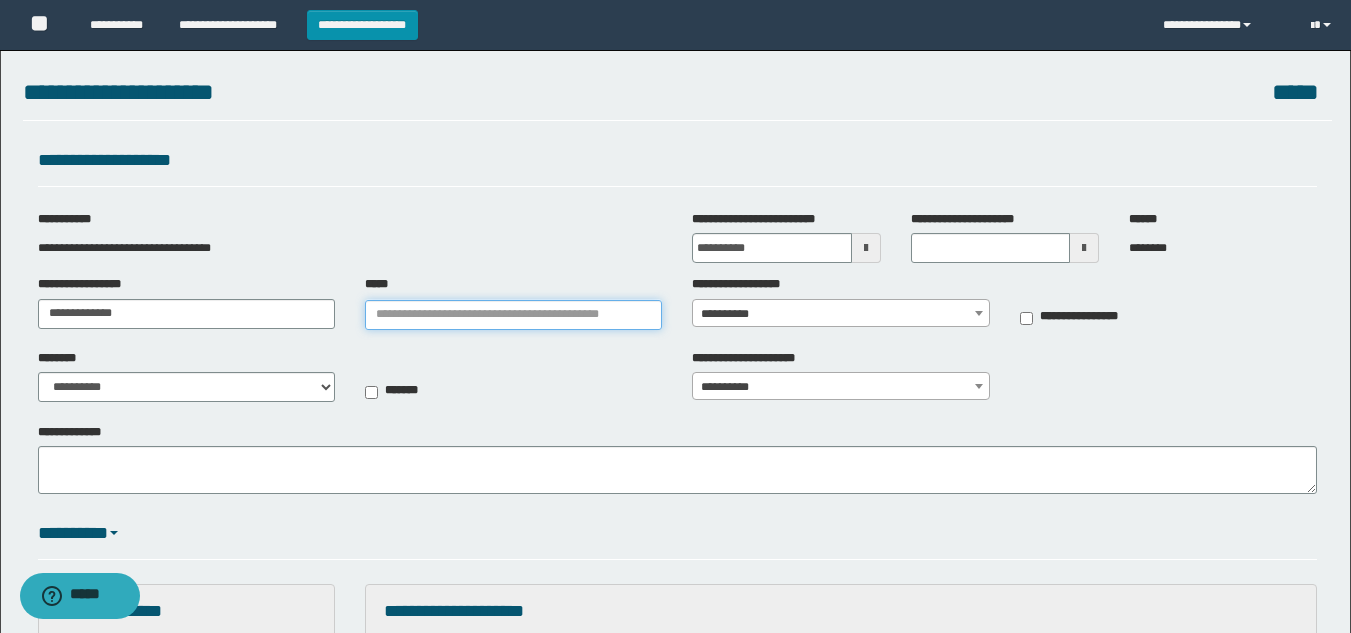 click on "*****" at bounding box center [513, 315] 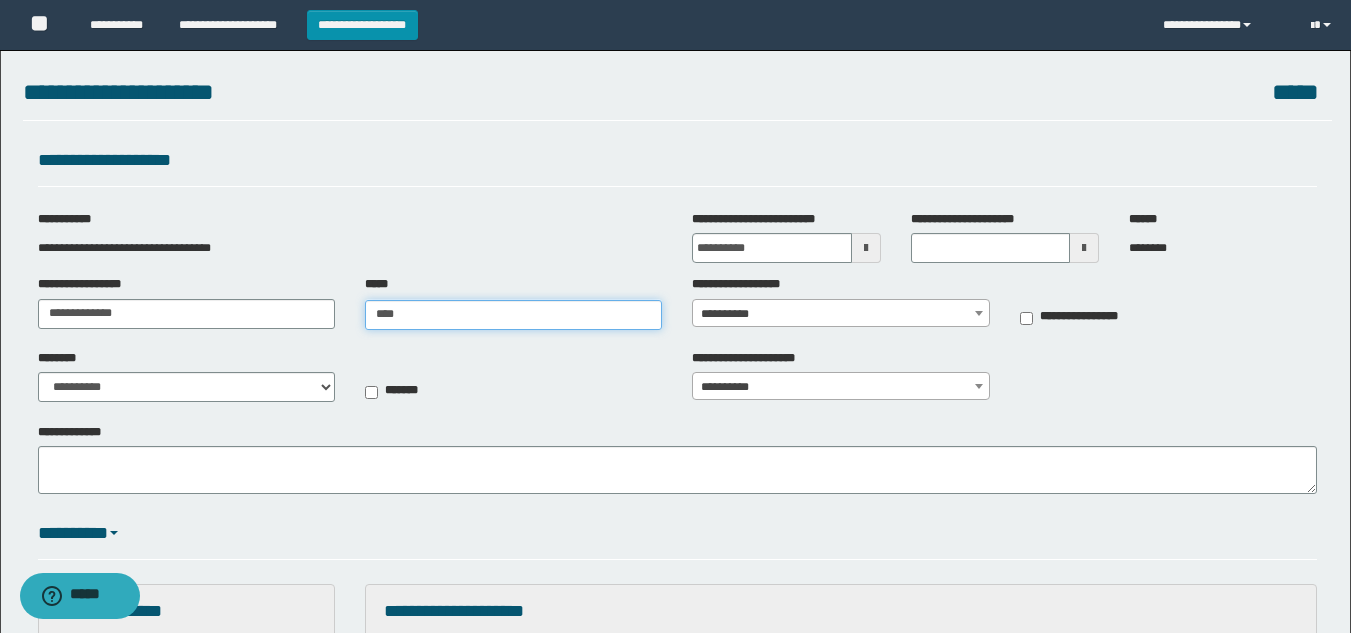 type on "***" 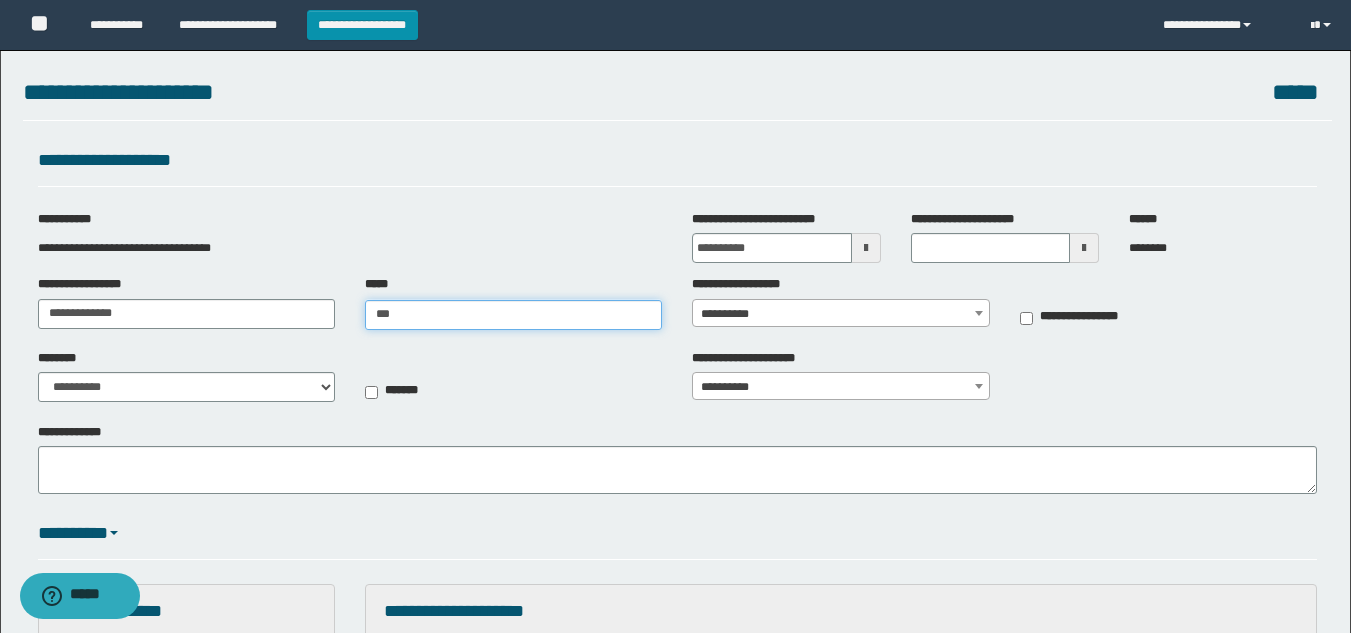 type on "***" 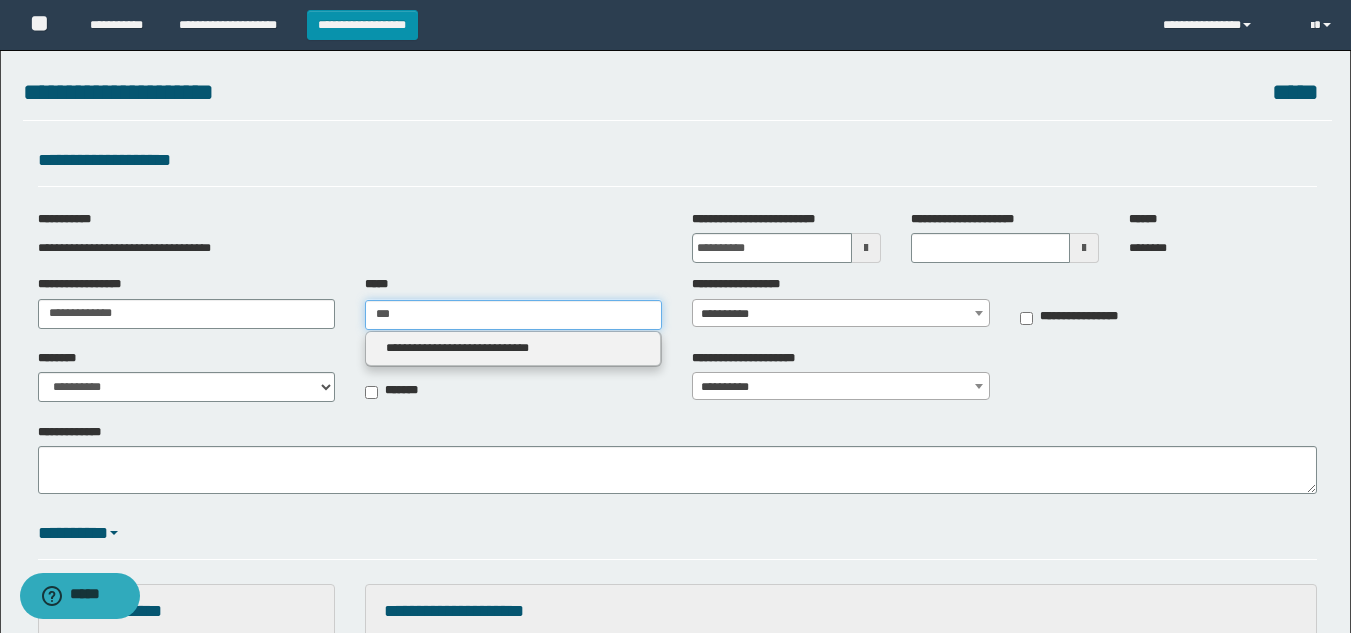 type 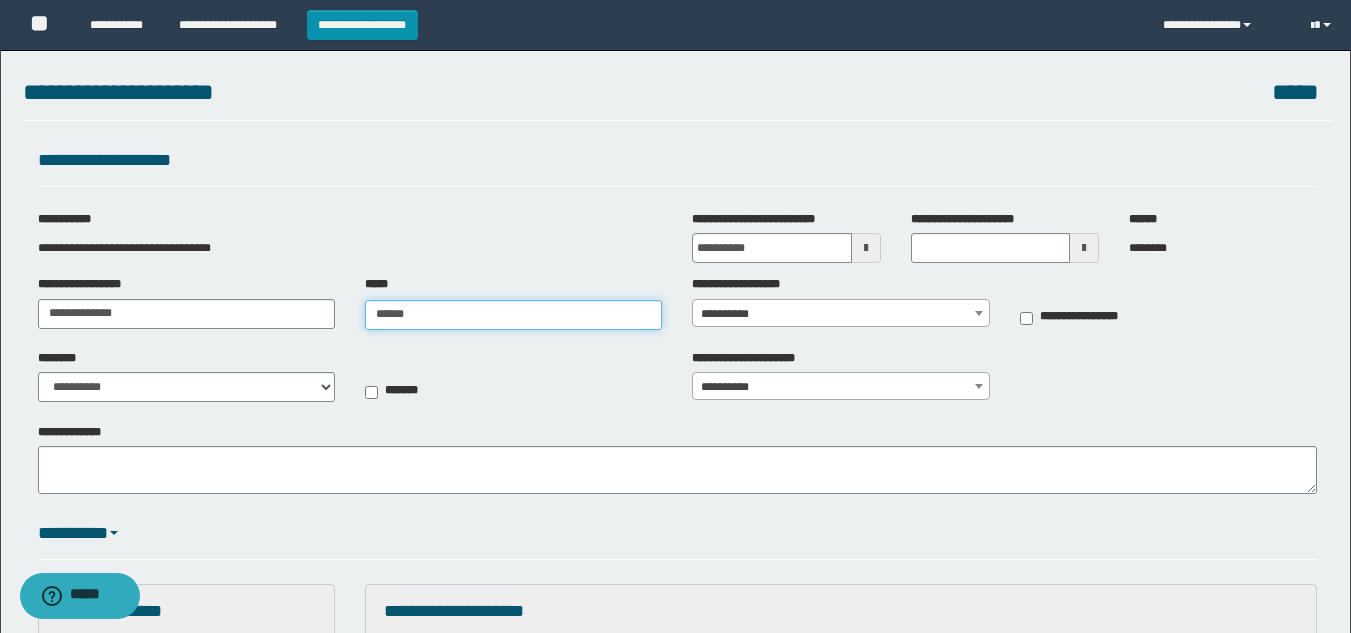 type on "*******" 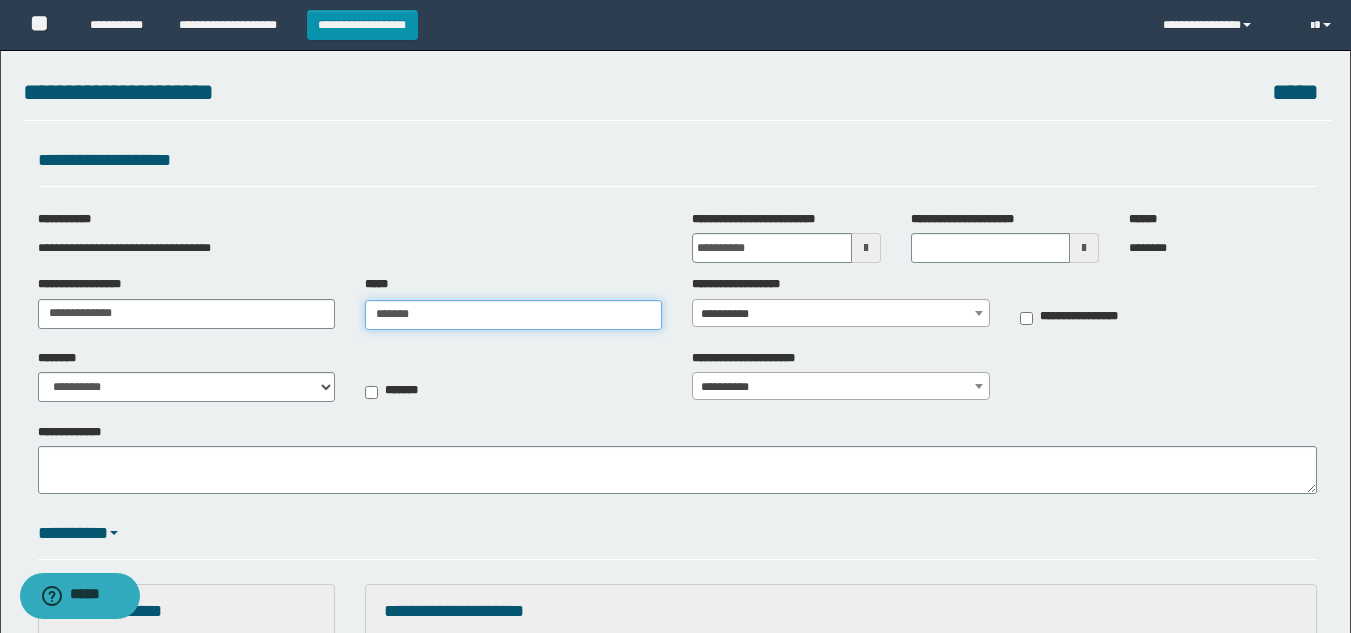 type on "*******" 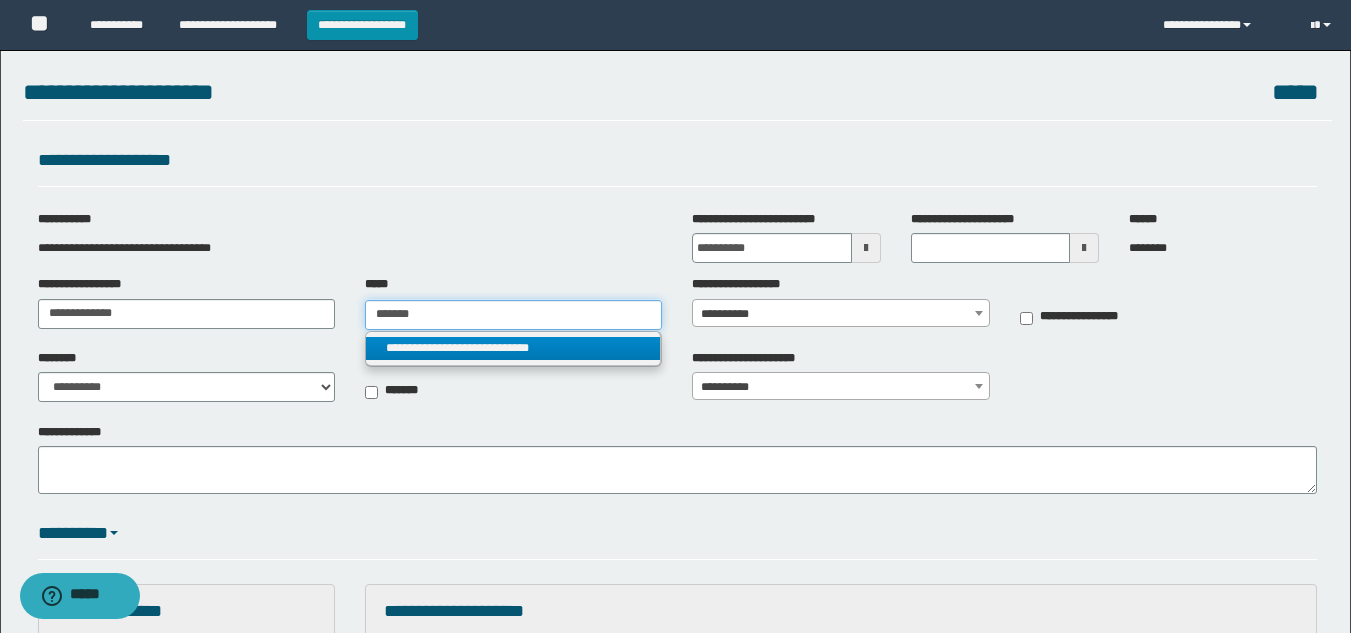 type on "*******" 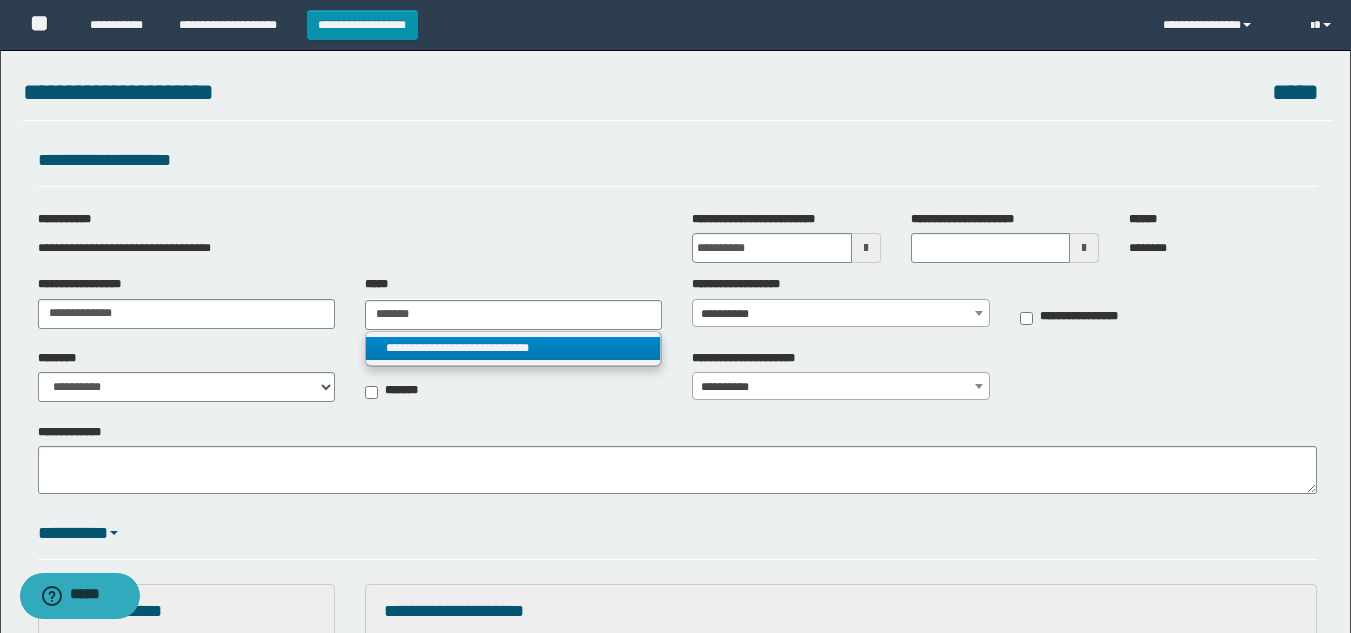 type 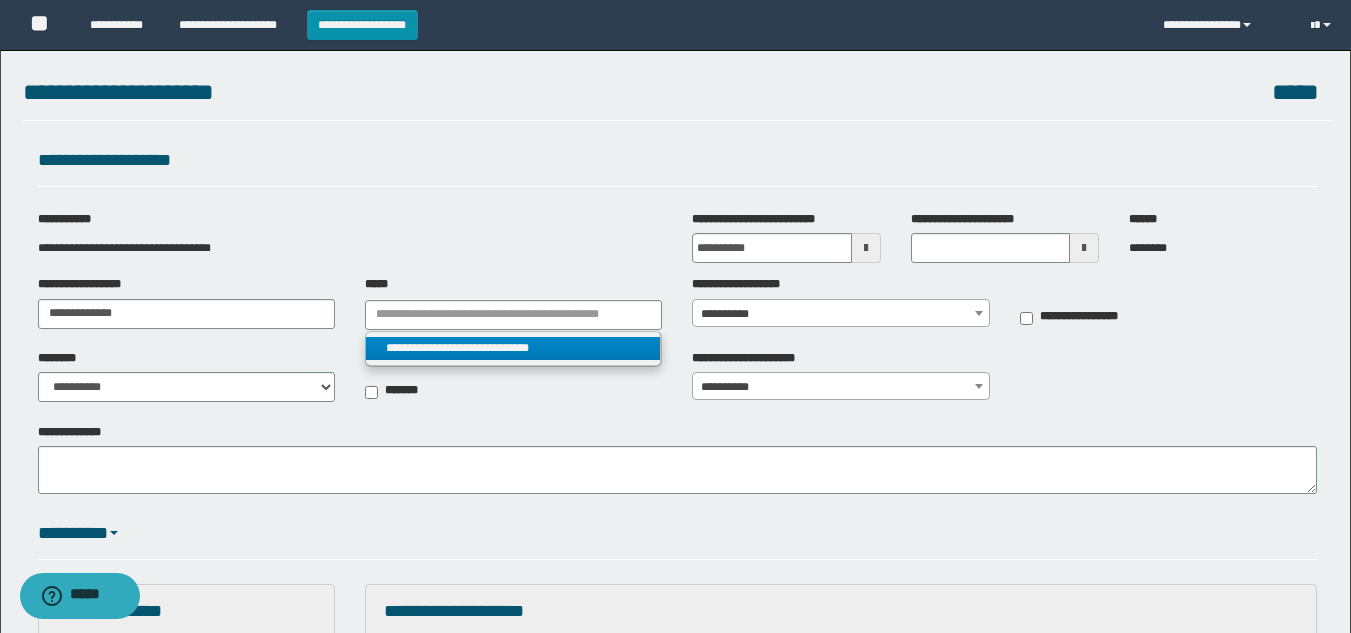click on "**********" at bounding box center (513, 348) 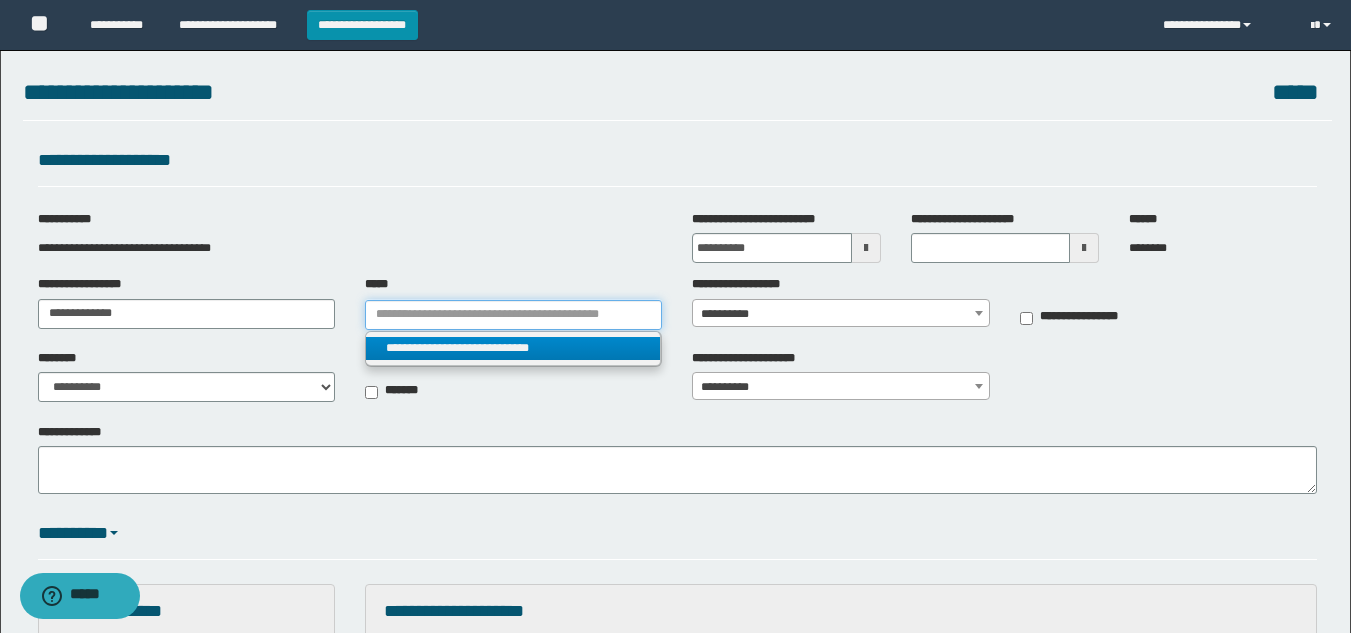 type 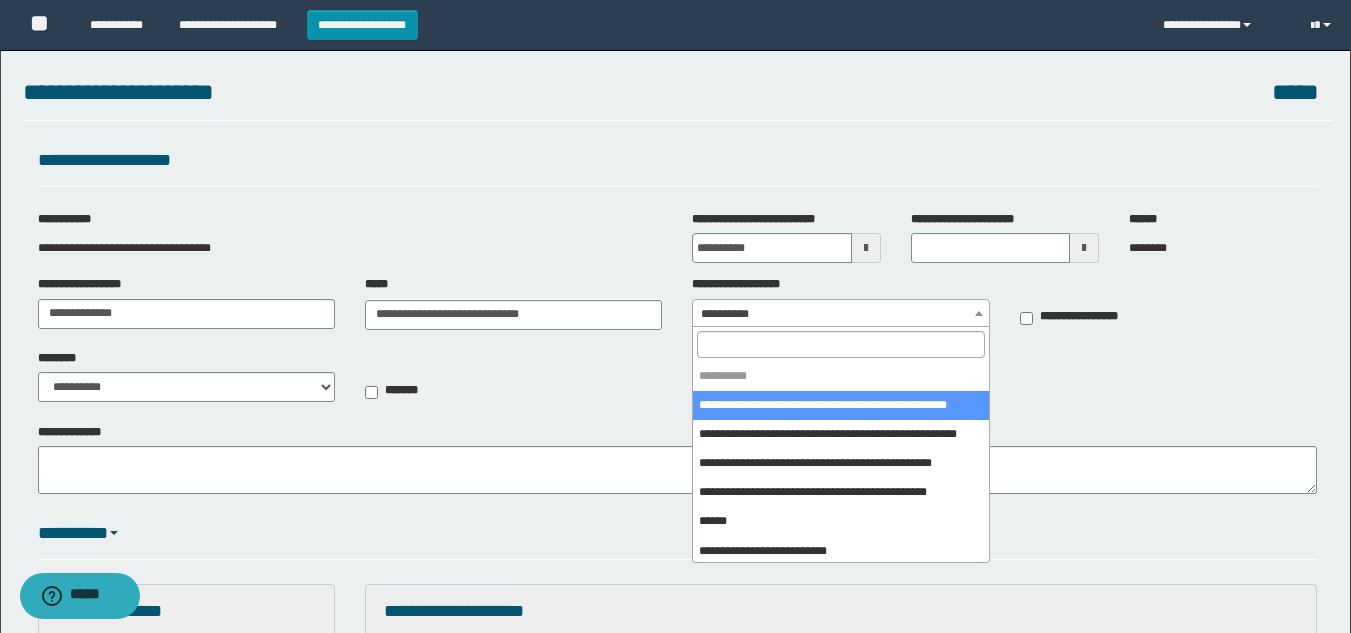 click on "**********" at bounding box center [840, 314] 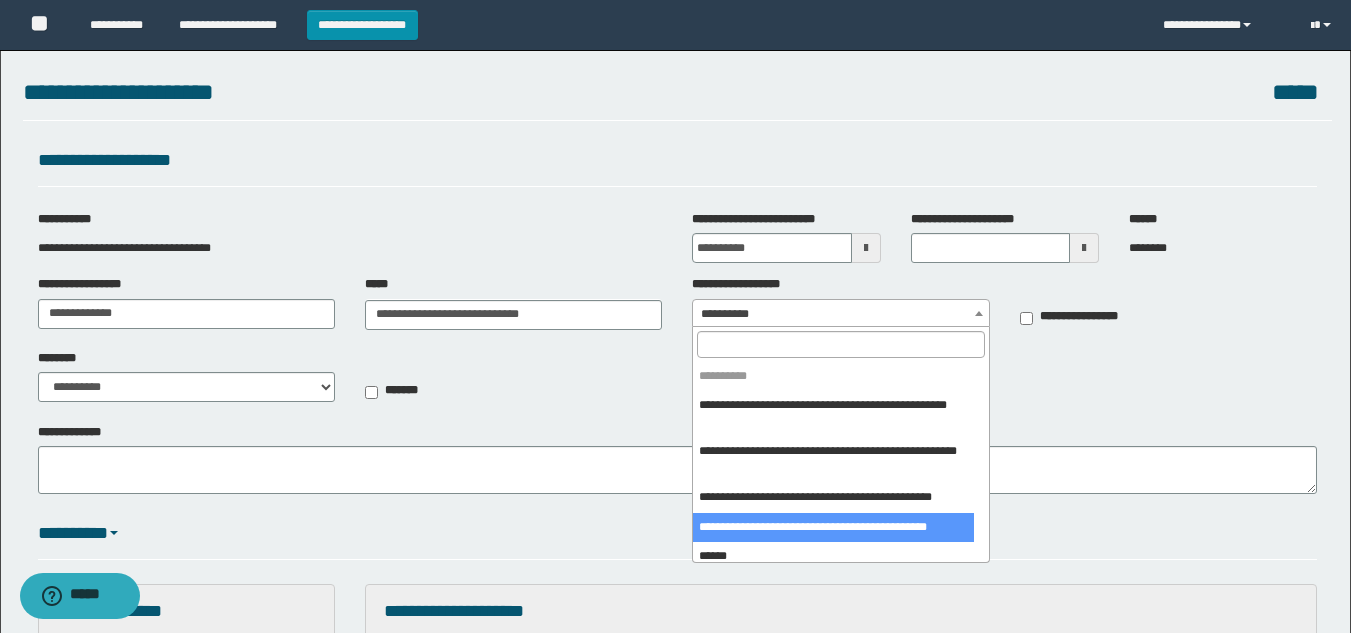 scroll, scrollTop: 200, scrollLeft: 0, axis: vertical 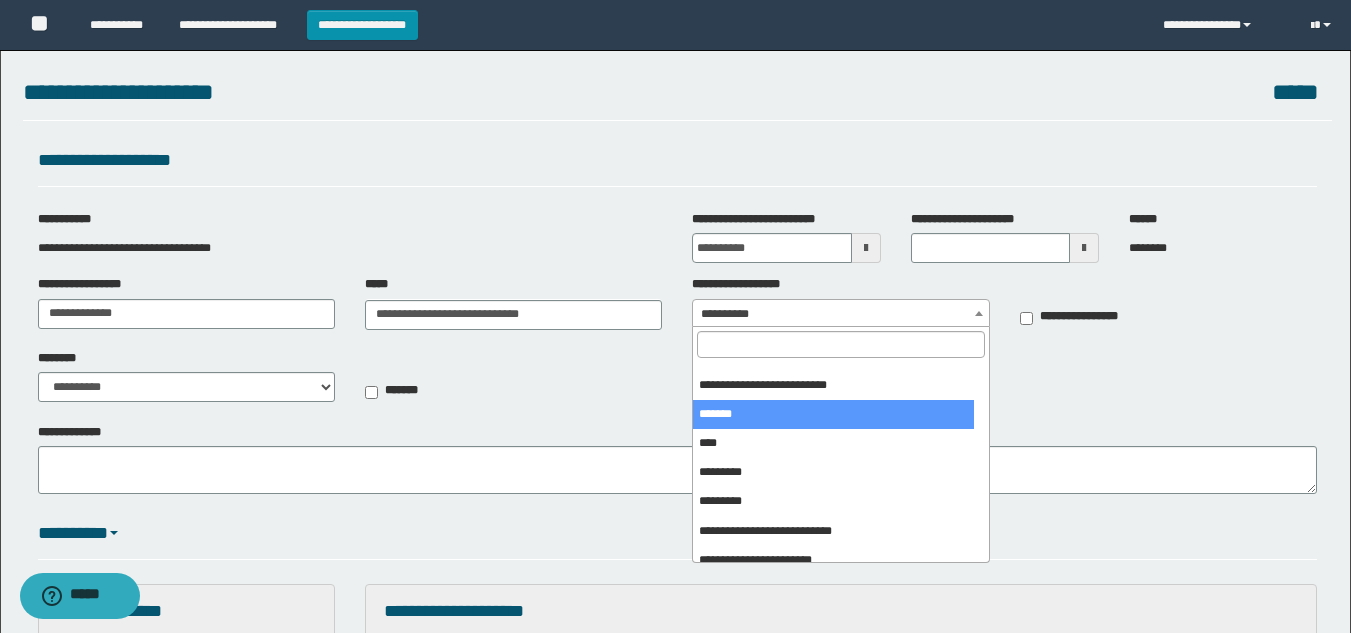 select on "***" 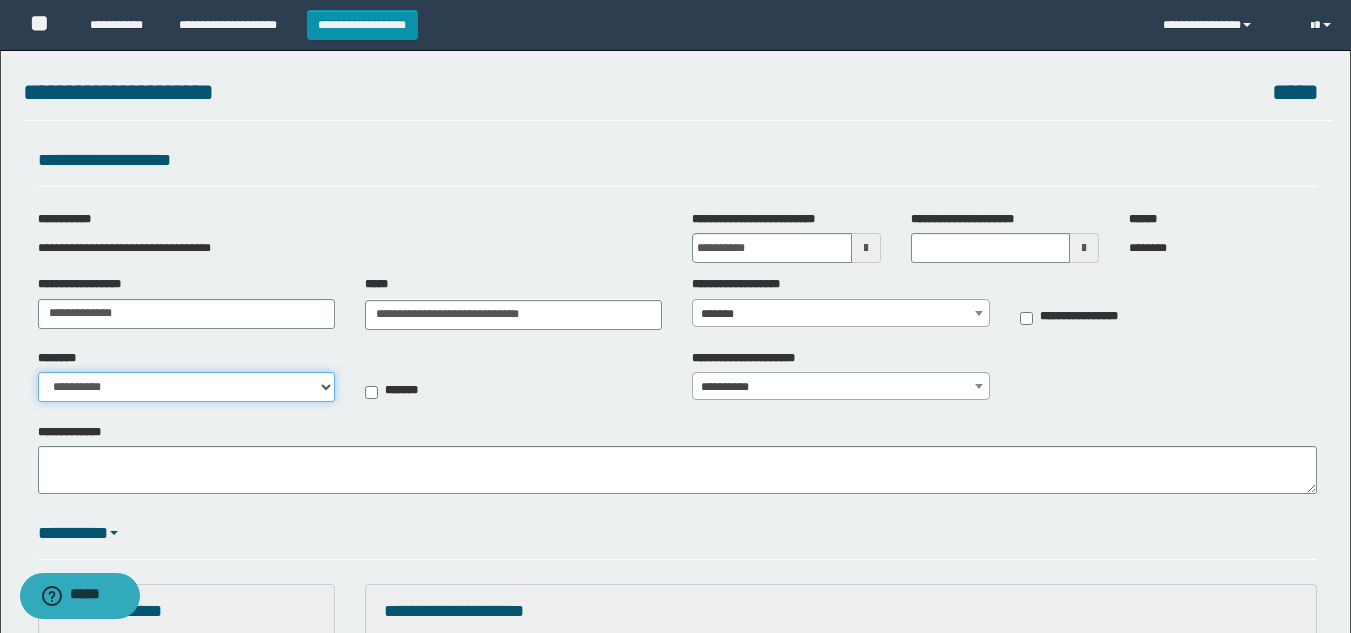 click on "**********" at bounding box center [186, 387] 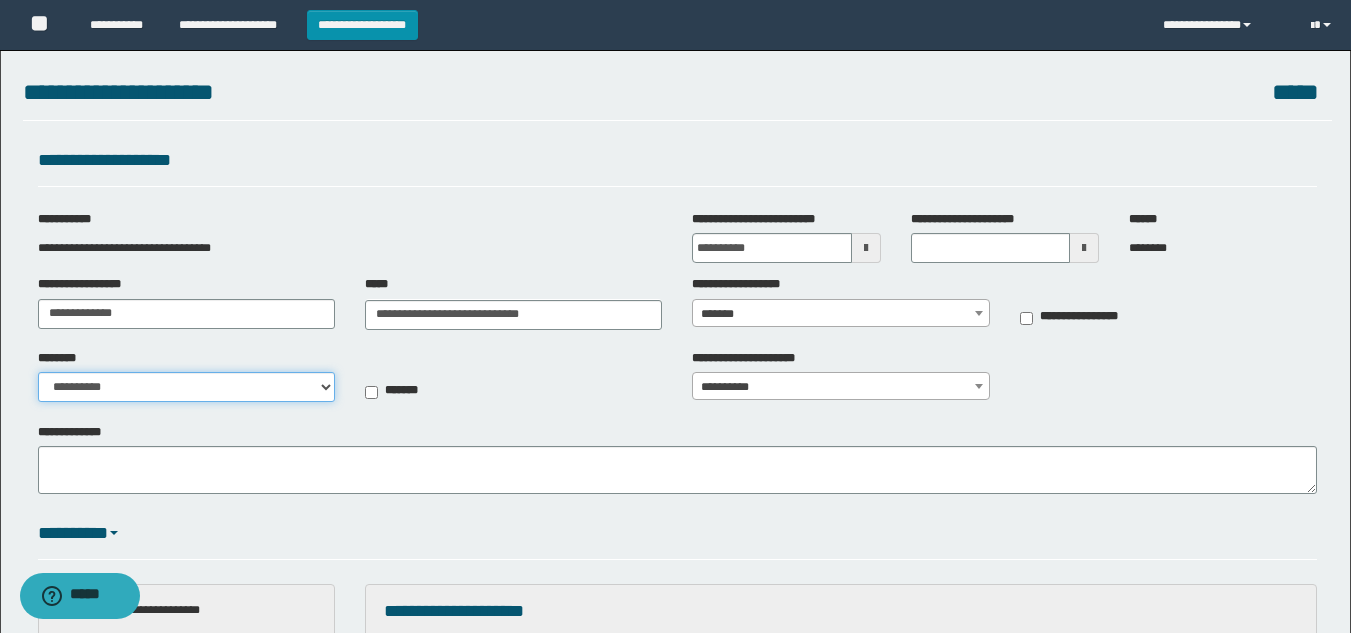 select on "**" 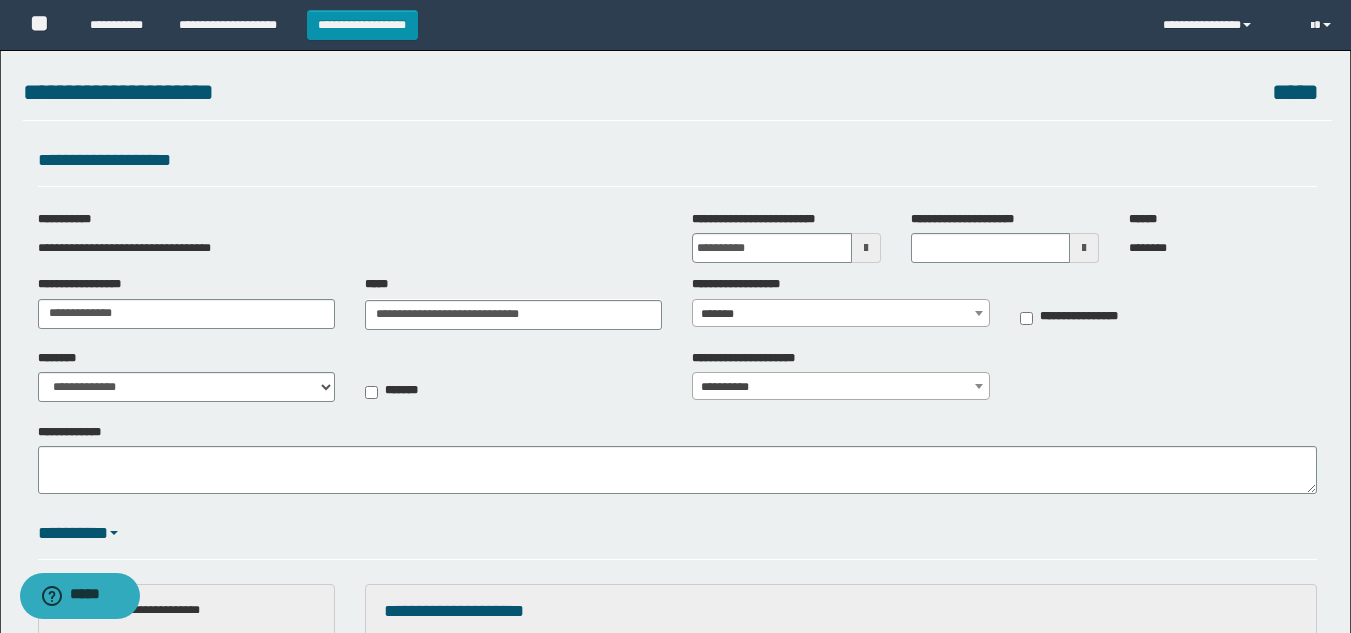 click on "*******" at bounding box center (513, 392) 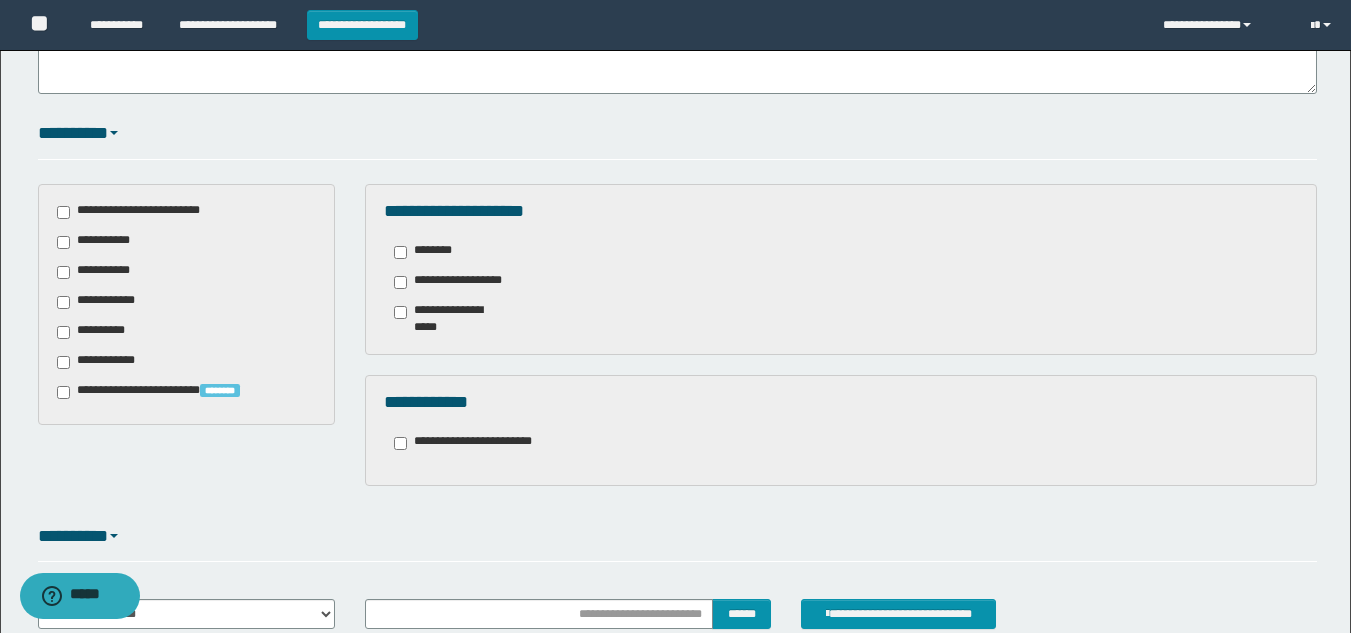 scroll, scrollTop: 500, scrollLeft: 0, axis: vertical 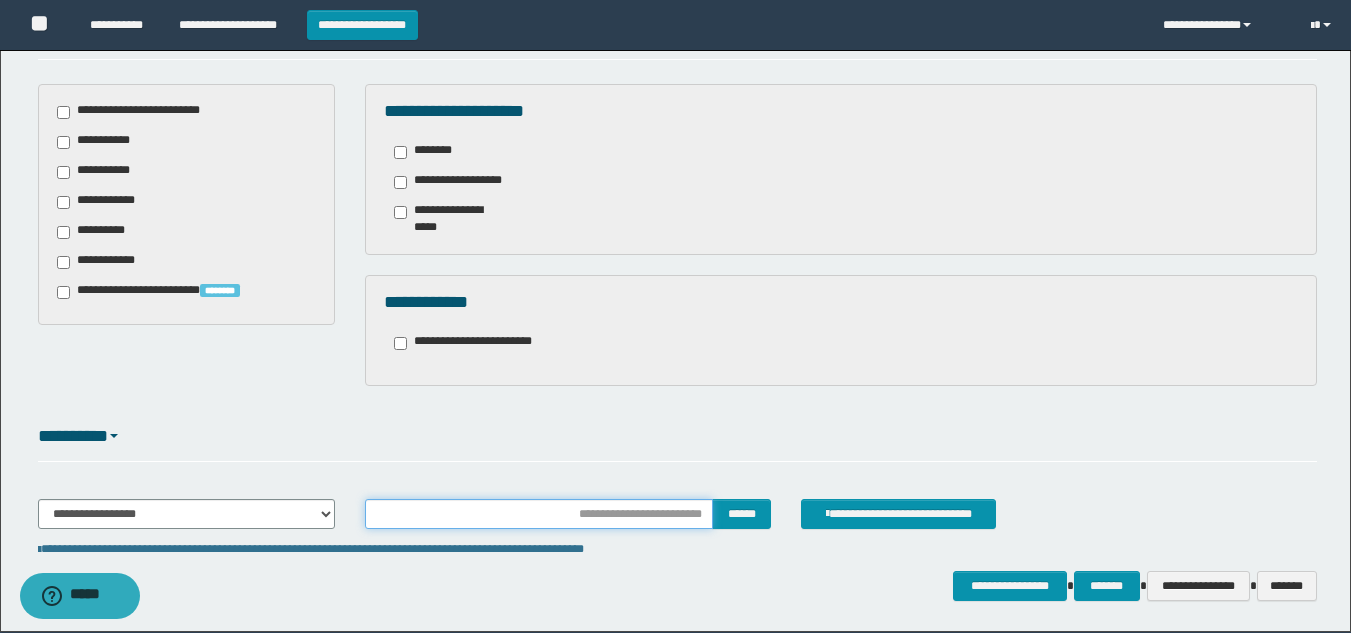 click at bounding box center [539, 514] 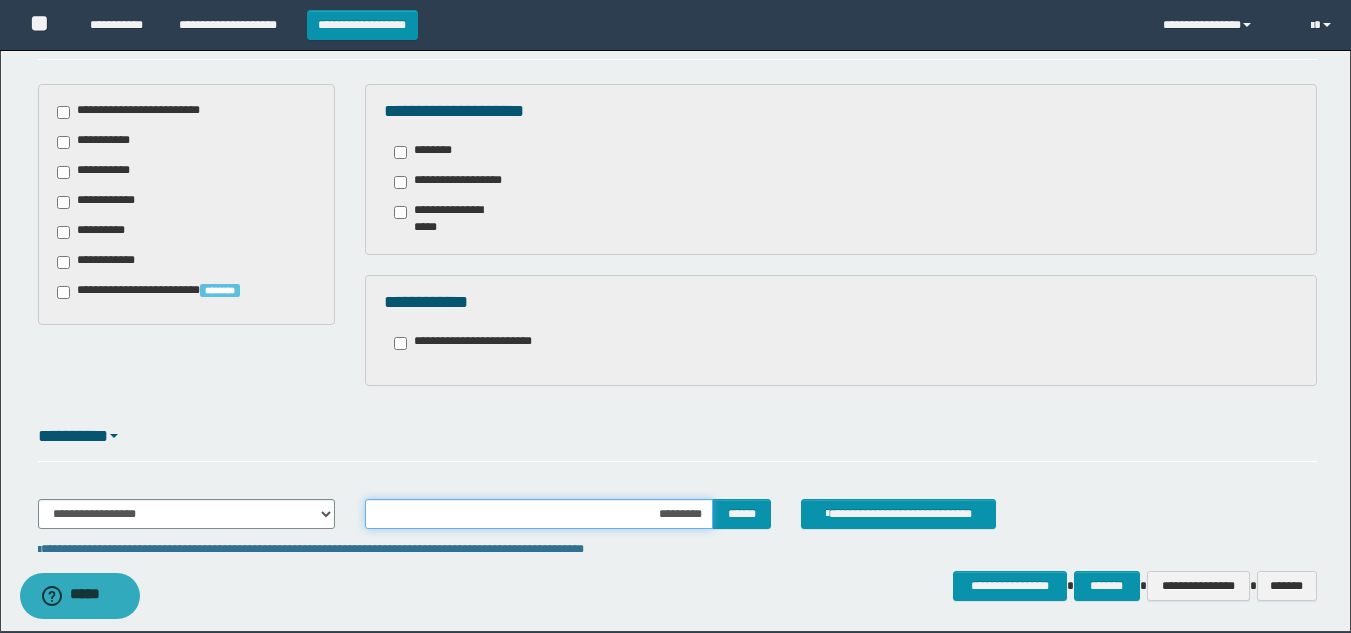 type on "**********" 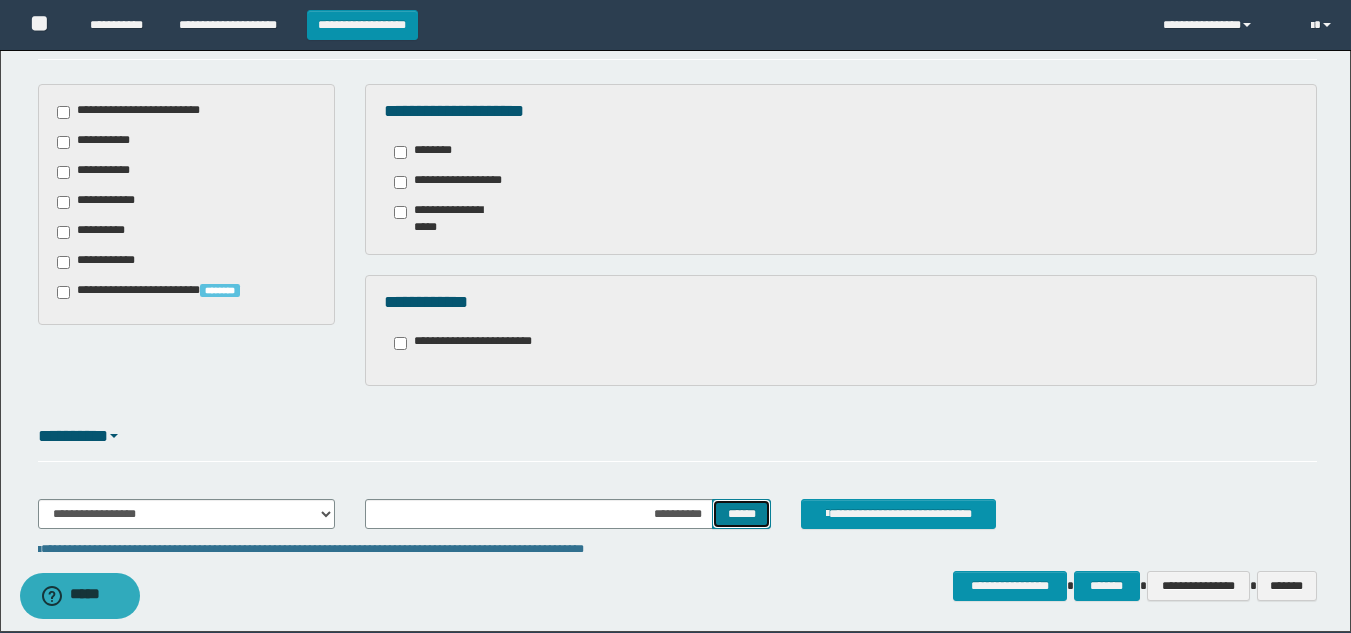 click on "******" at bounding box center (741, 514) 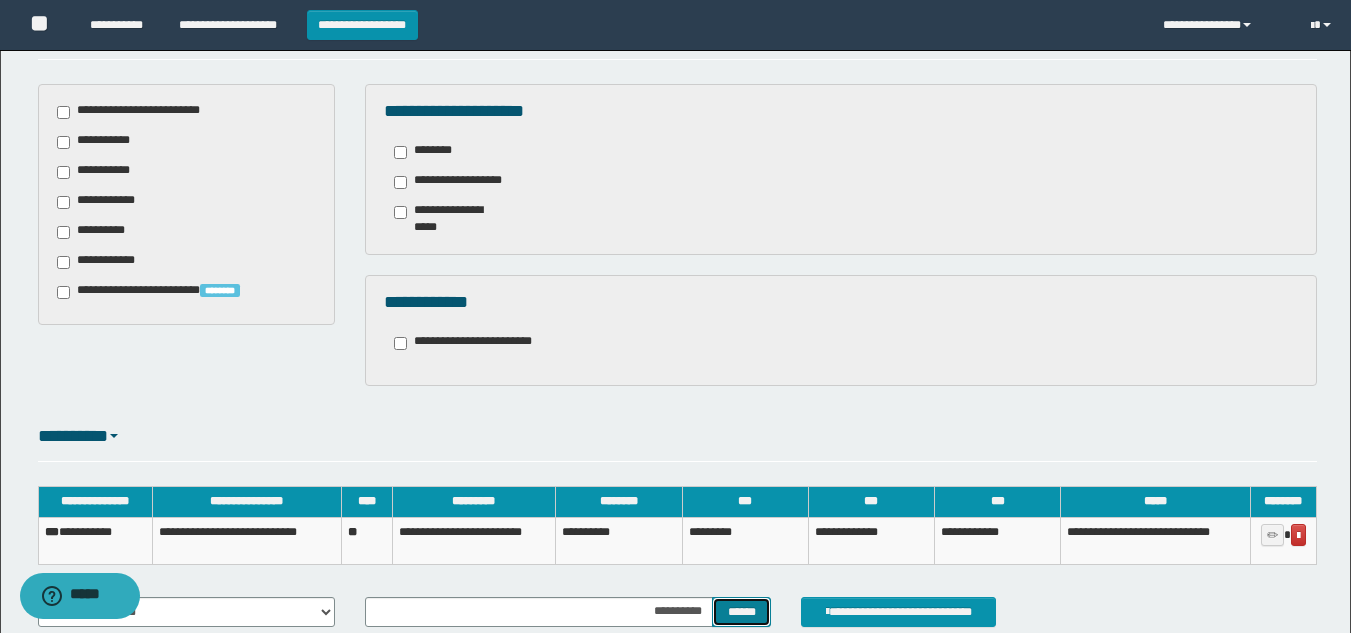 scroll, scrollTop: 600, scrollLeft: 0, axis: vertical 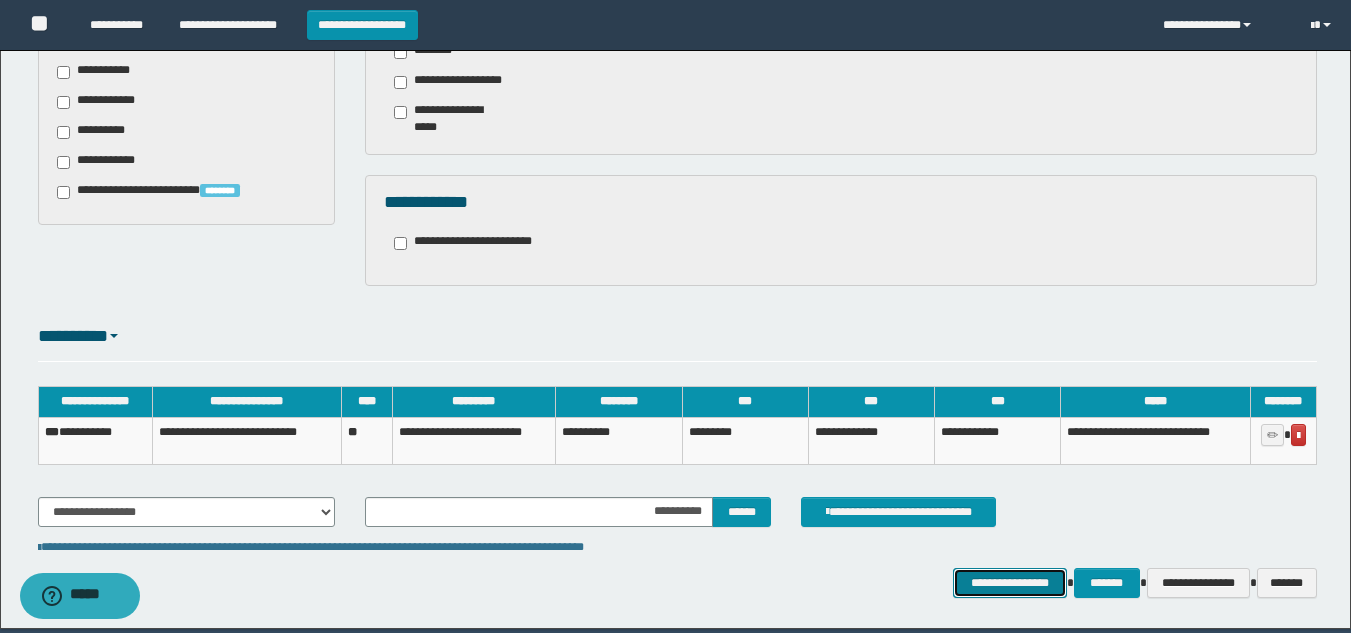 click on "**********" at bounding box center (1009, 583) 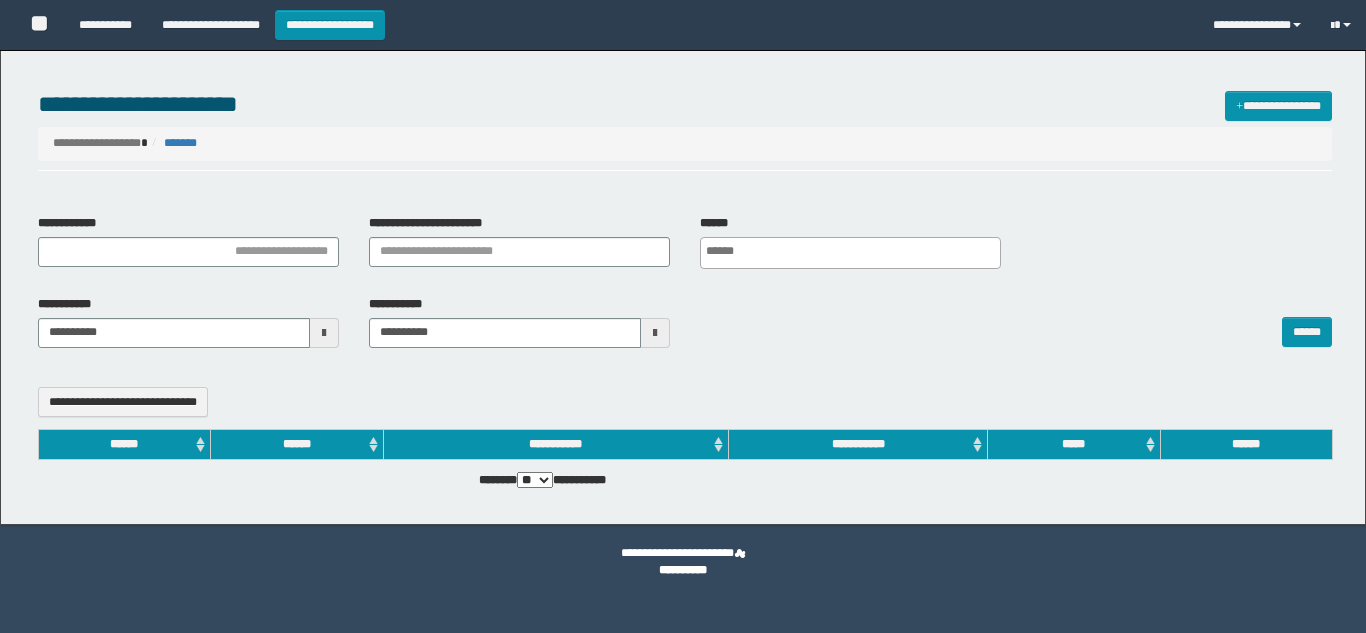 select 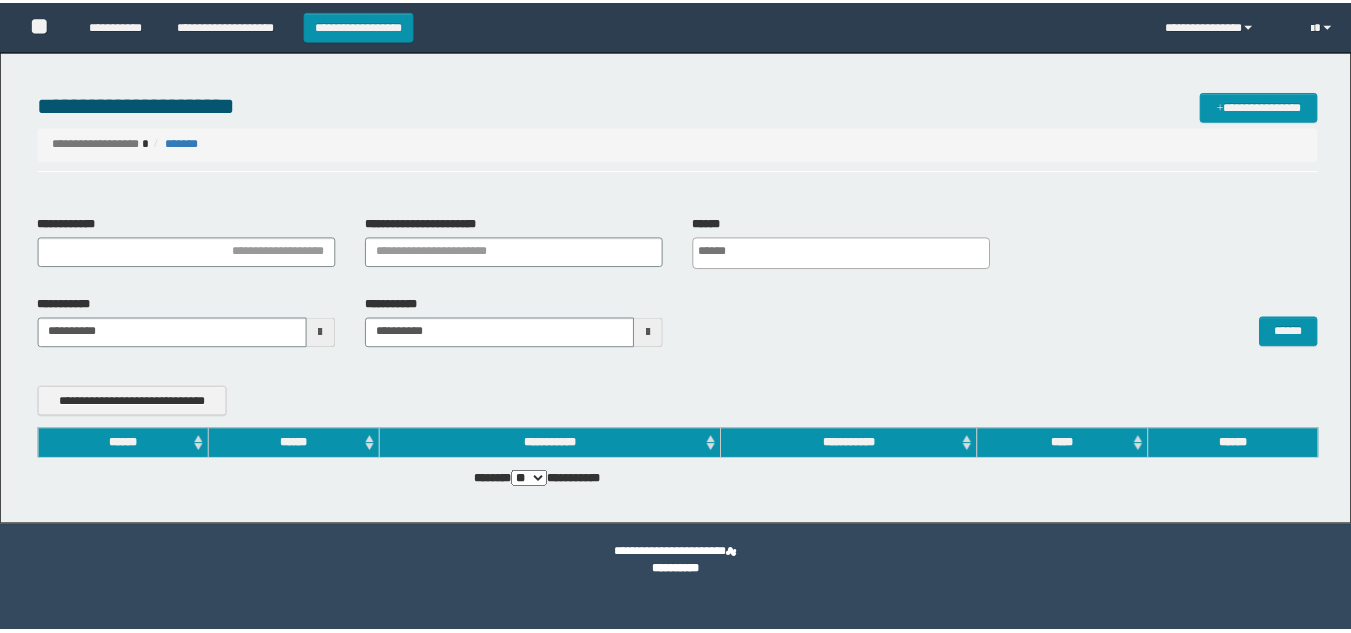 scroll, scrollTop: 0, scrollLeft: 0, axis: both 